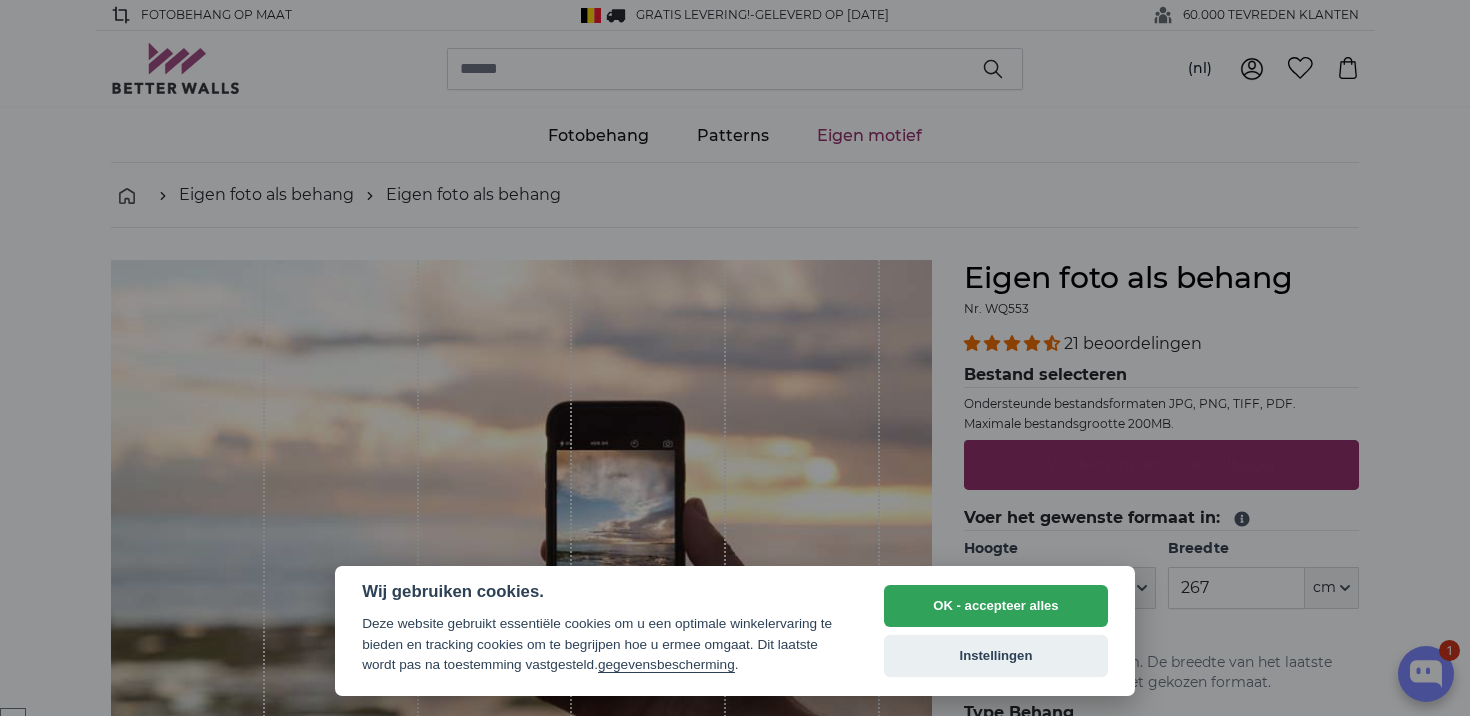 scroll, scrollTop: 0, scrollLeft: 0, axis: both 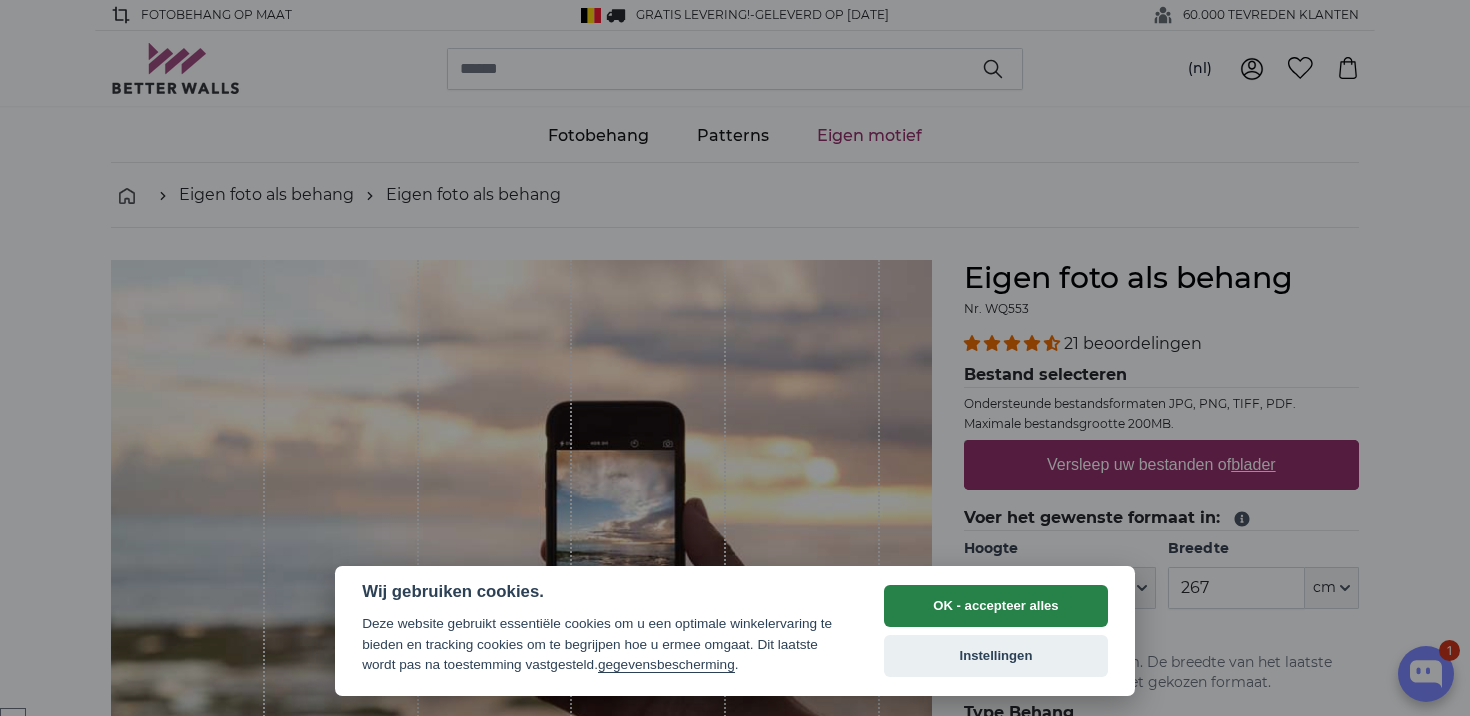 click on "OK - accepteer alles" at bounding box center [996, 606] 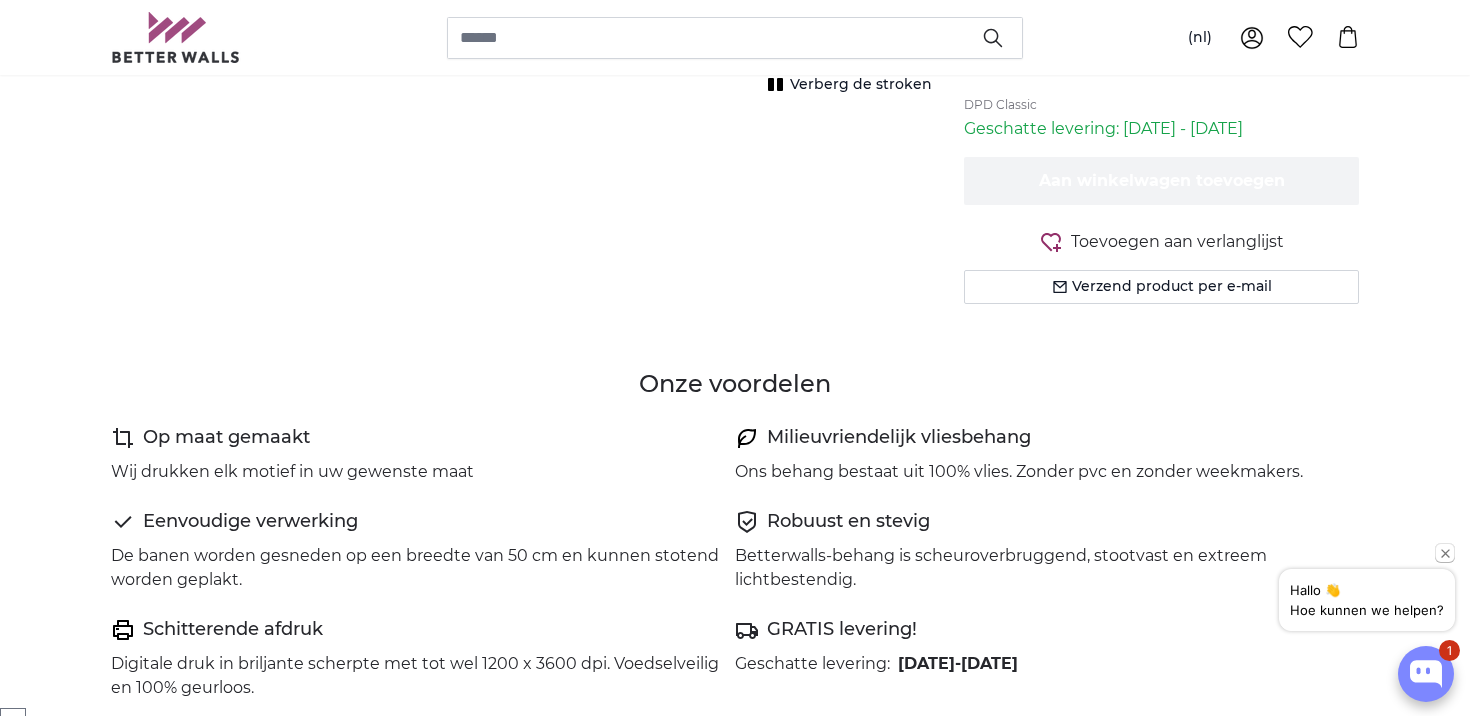 scroll, scrollTop: 0, scrollLeft: 0, axis: both 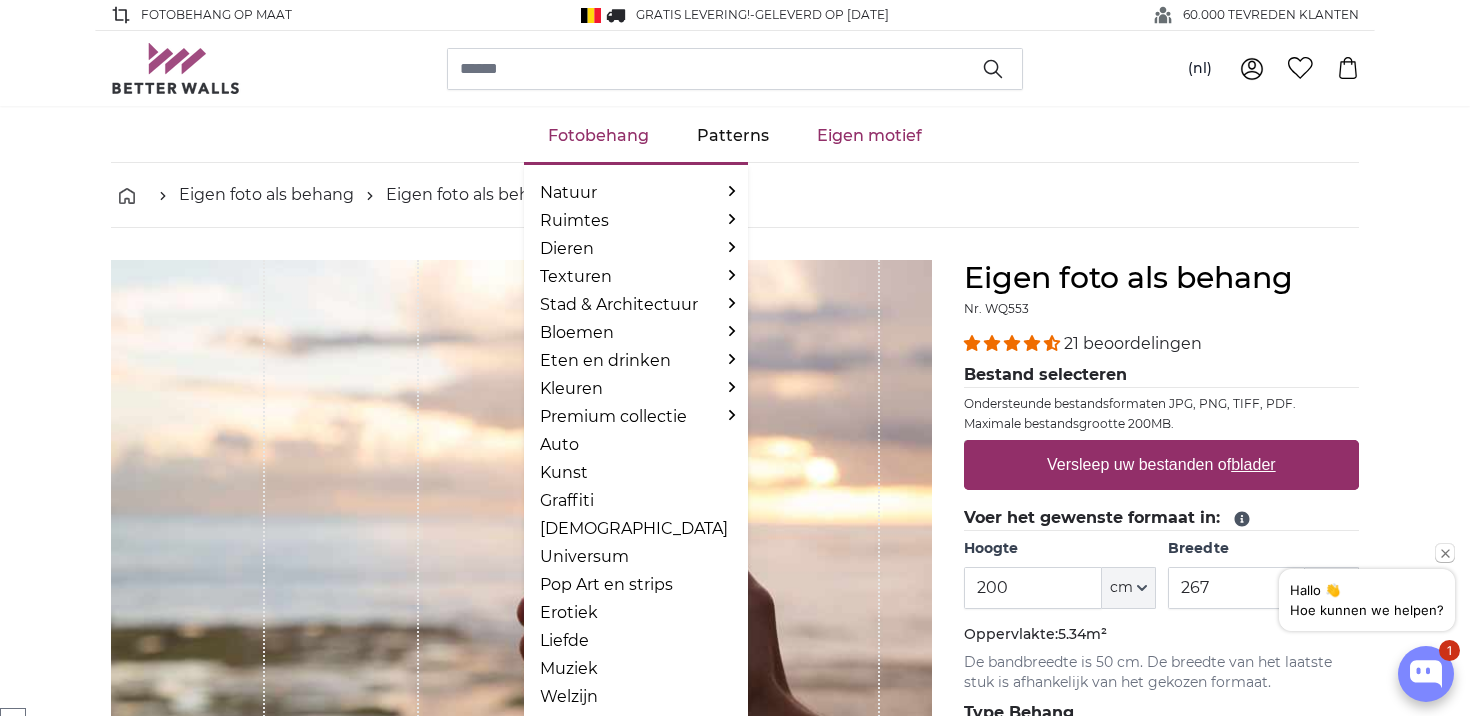 click on "Fotobehang" at bounding box center [598, 136] 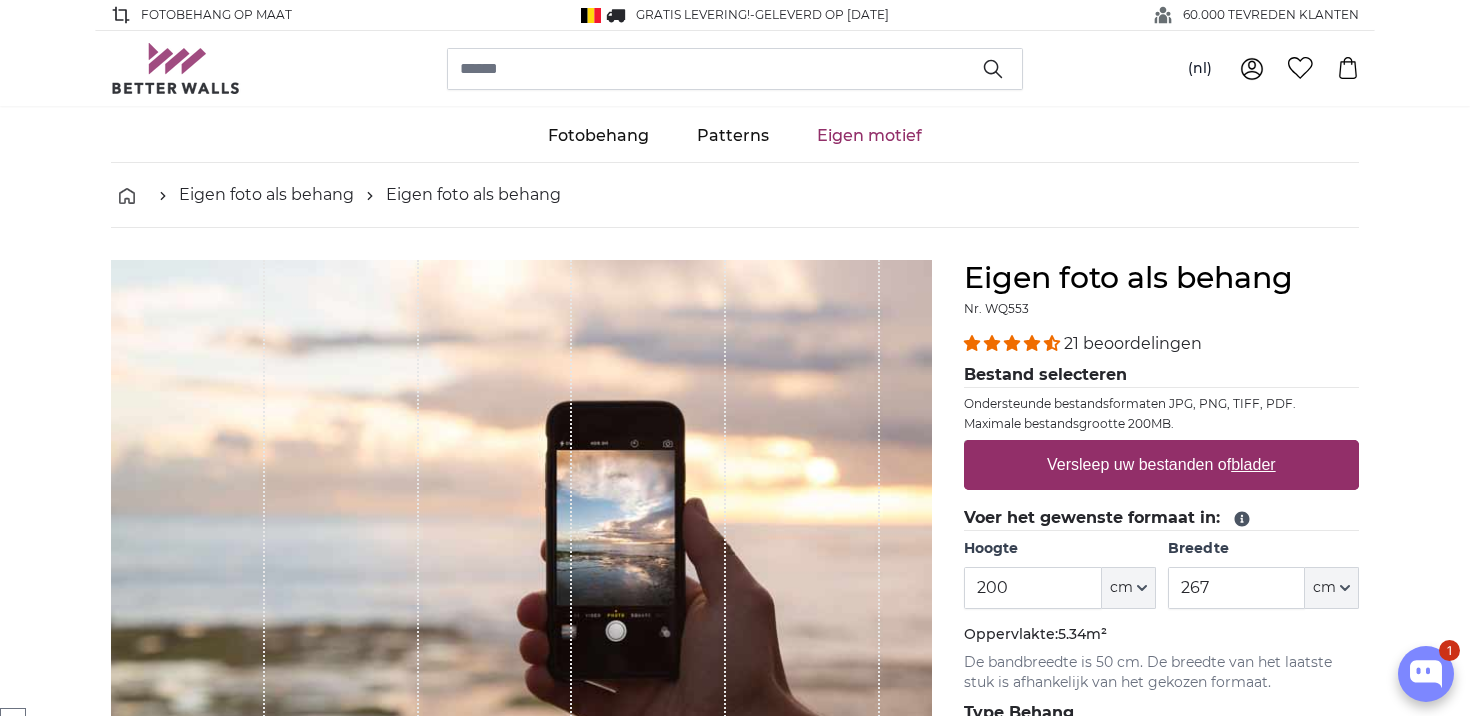 scroll, scrollTop: 0, scrollLeft: 0, axis: both 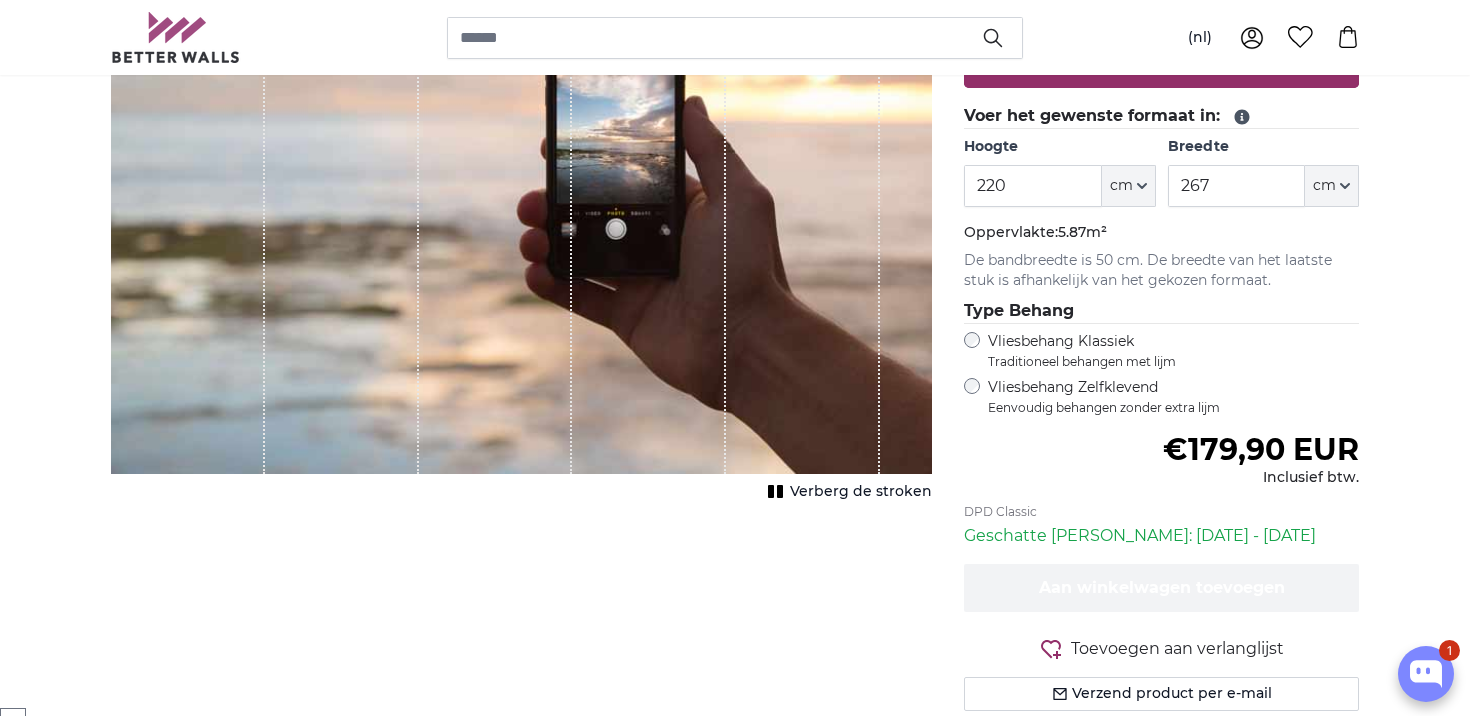 type on "220" 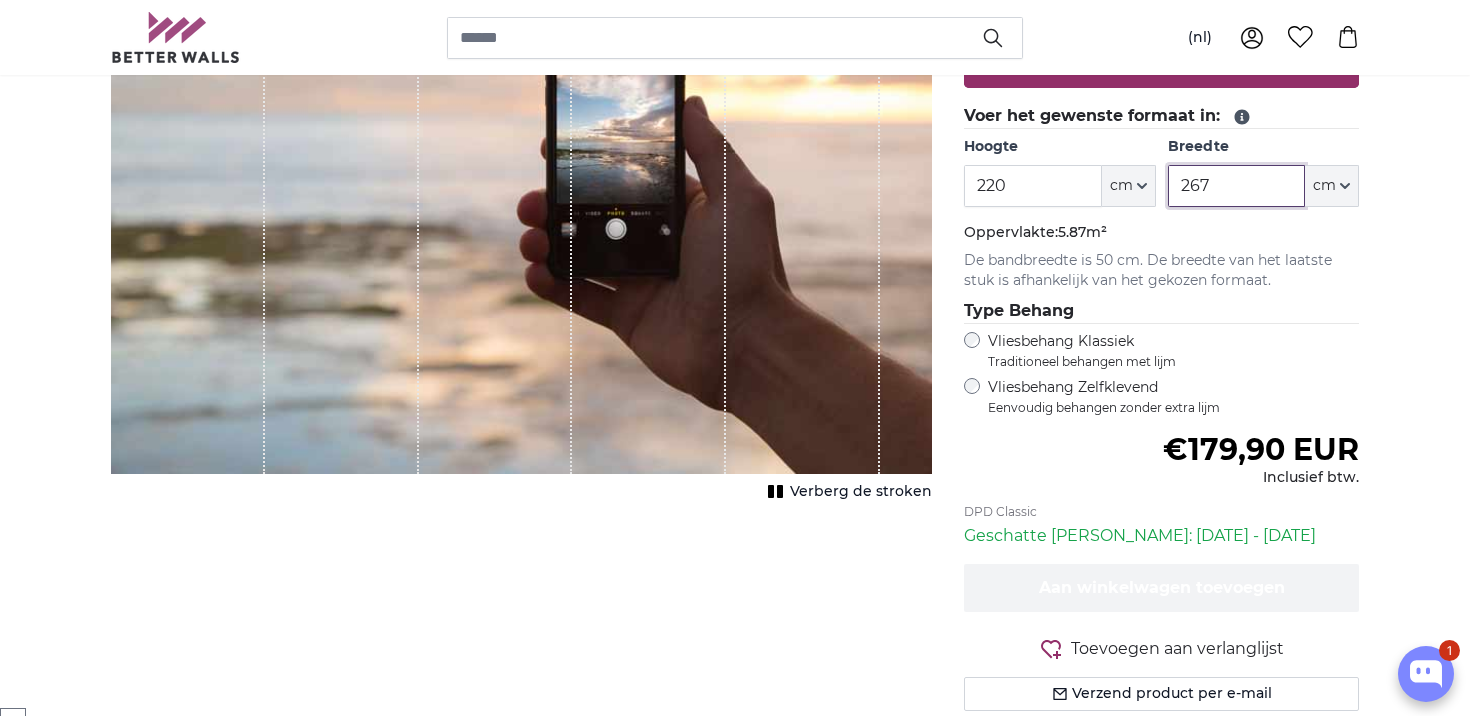 drag, startPoint x: 1248, startPoint y: 192, endPoint x: 1162, endPoint y: 192, distance: 86 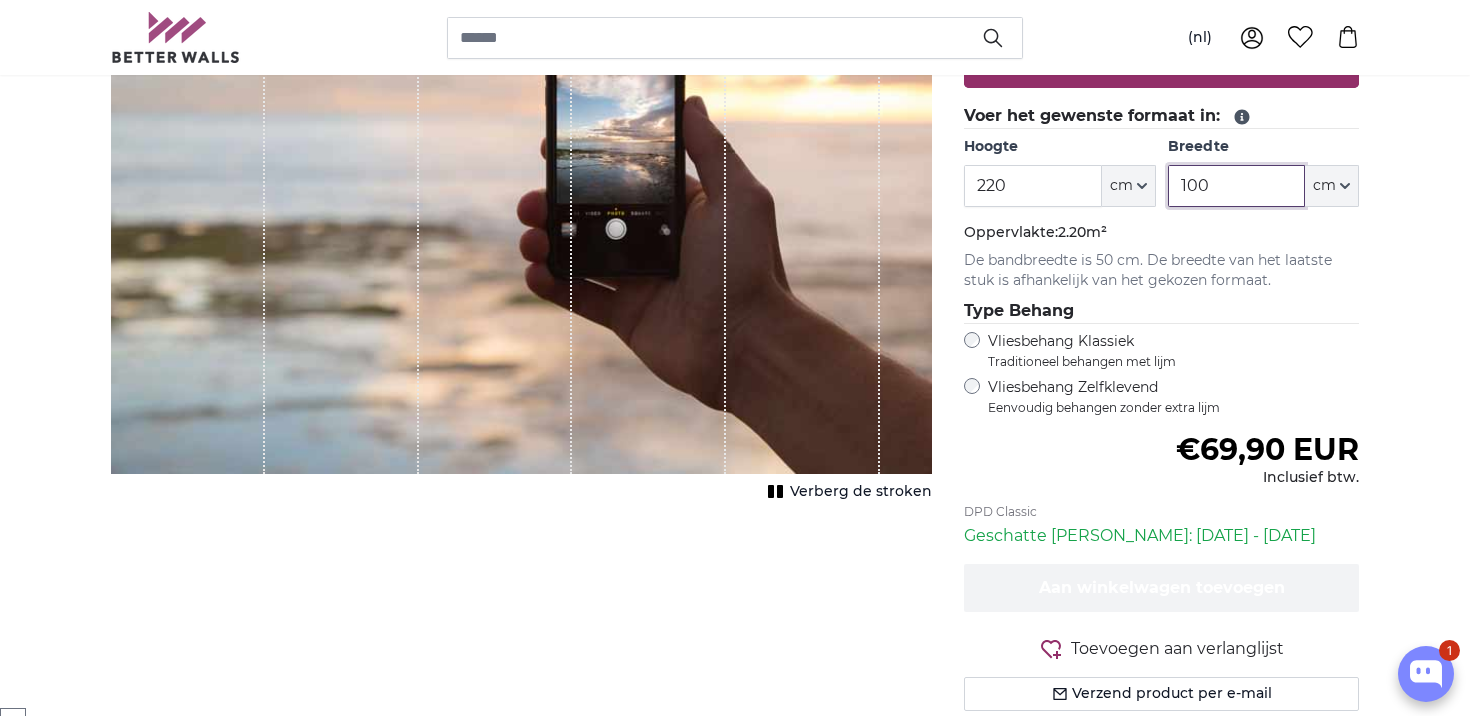 type on "100" 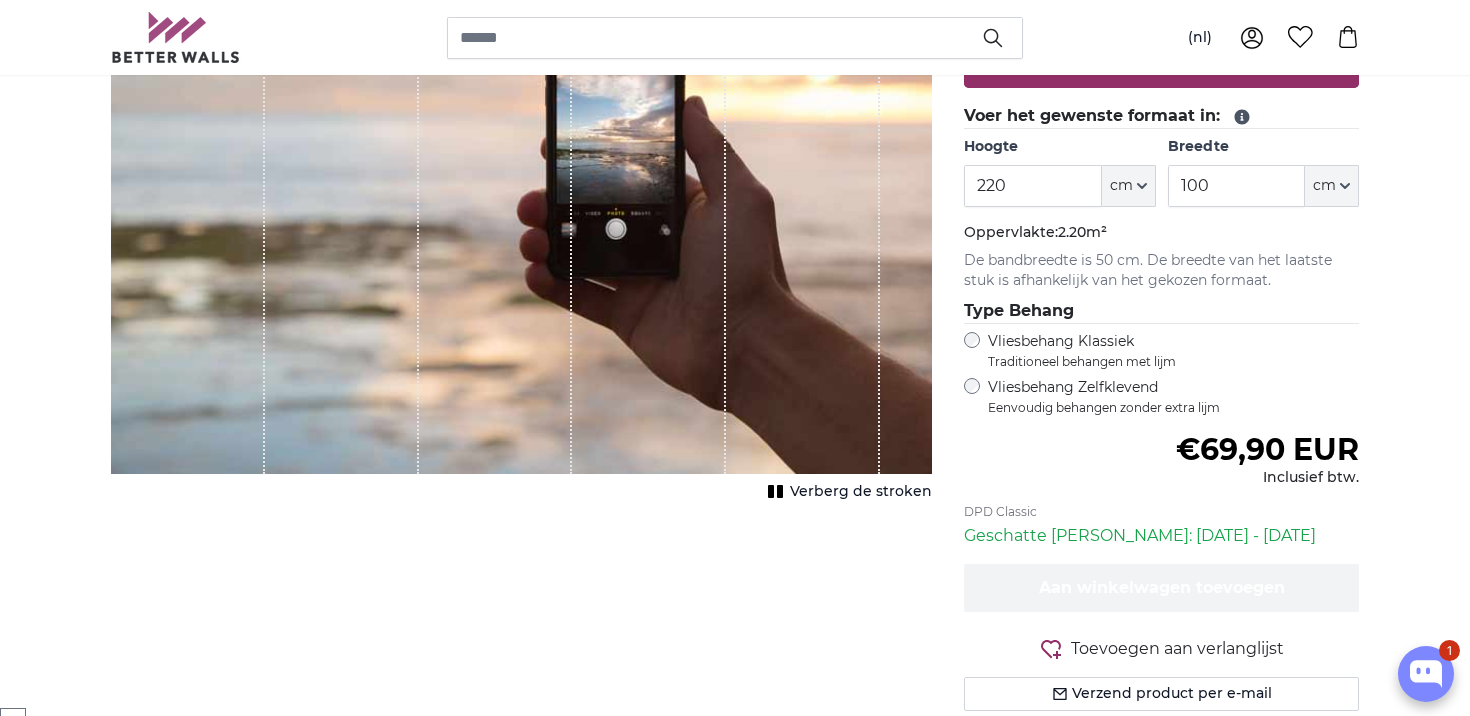 click on "Type Behang" at bounding box center [1161, 311] 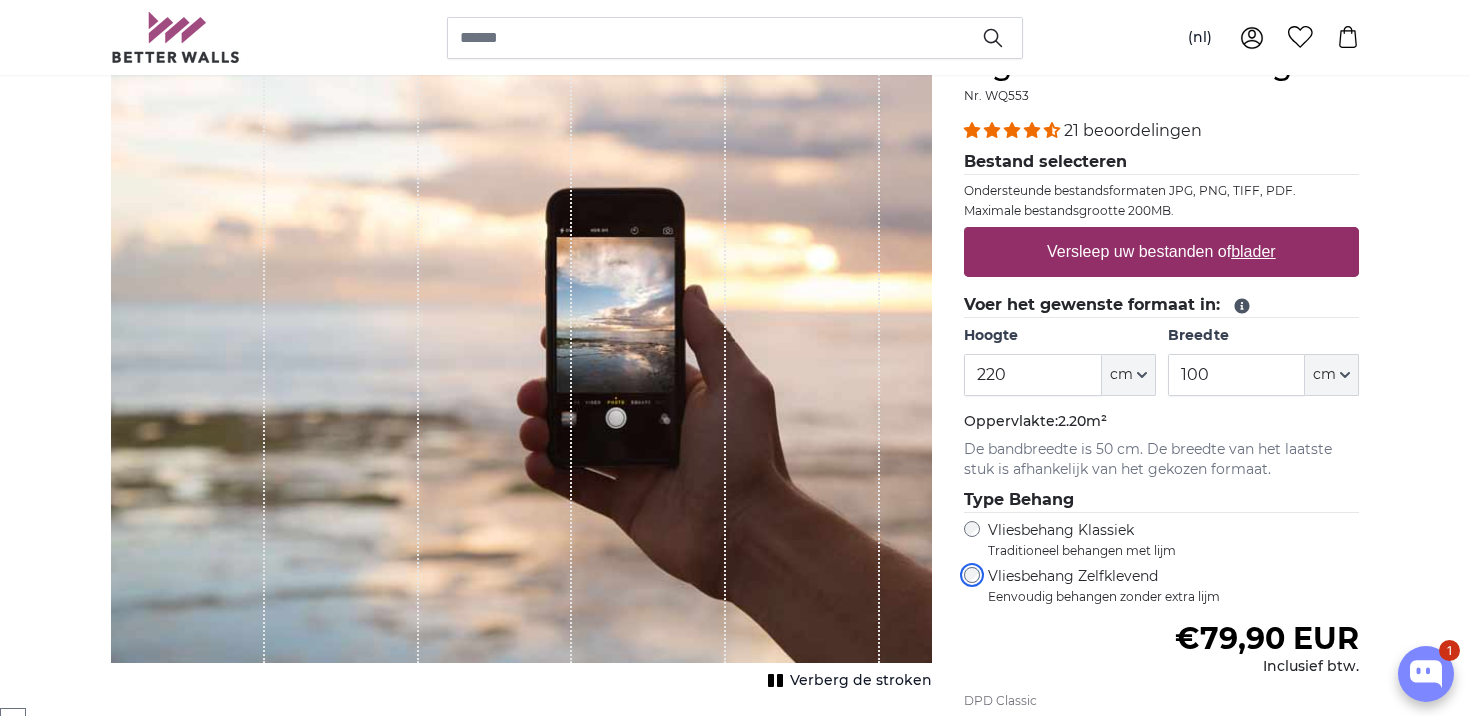 scroll, scrollTop: 208, scrollLeft: 0, axis: vertical 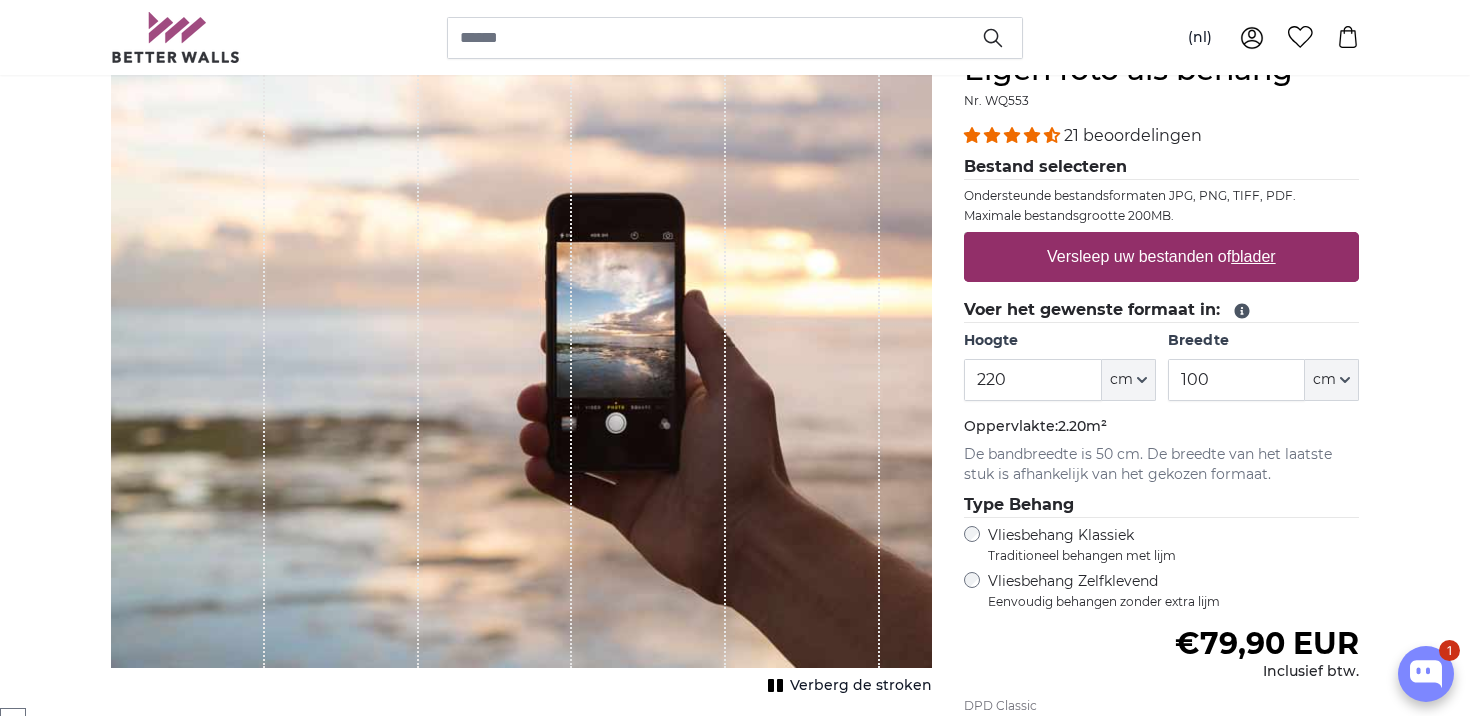 click on "blader" at bounding box center [1253, 256] 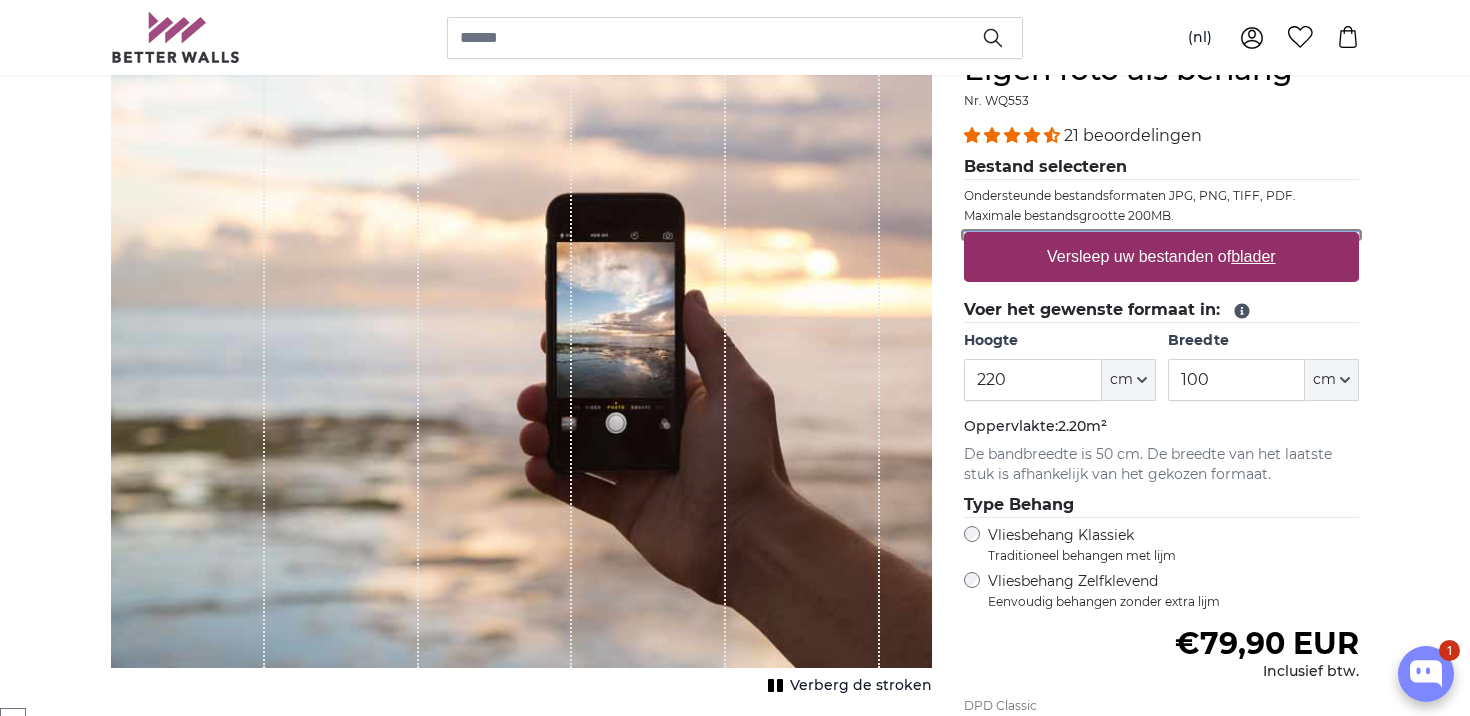 click on "Versleep uw bestanden of  blader" at bounding box center [1161, 235] 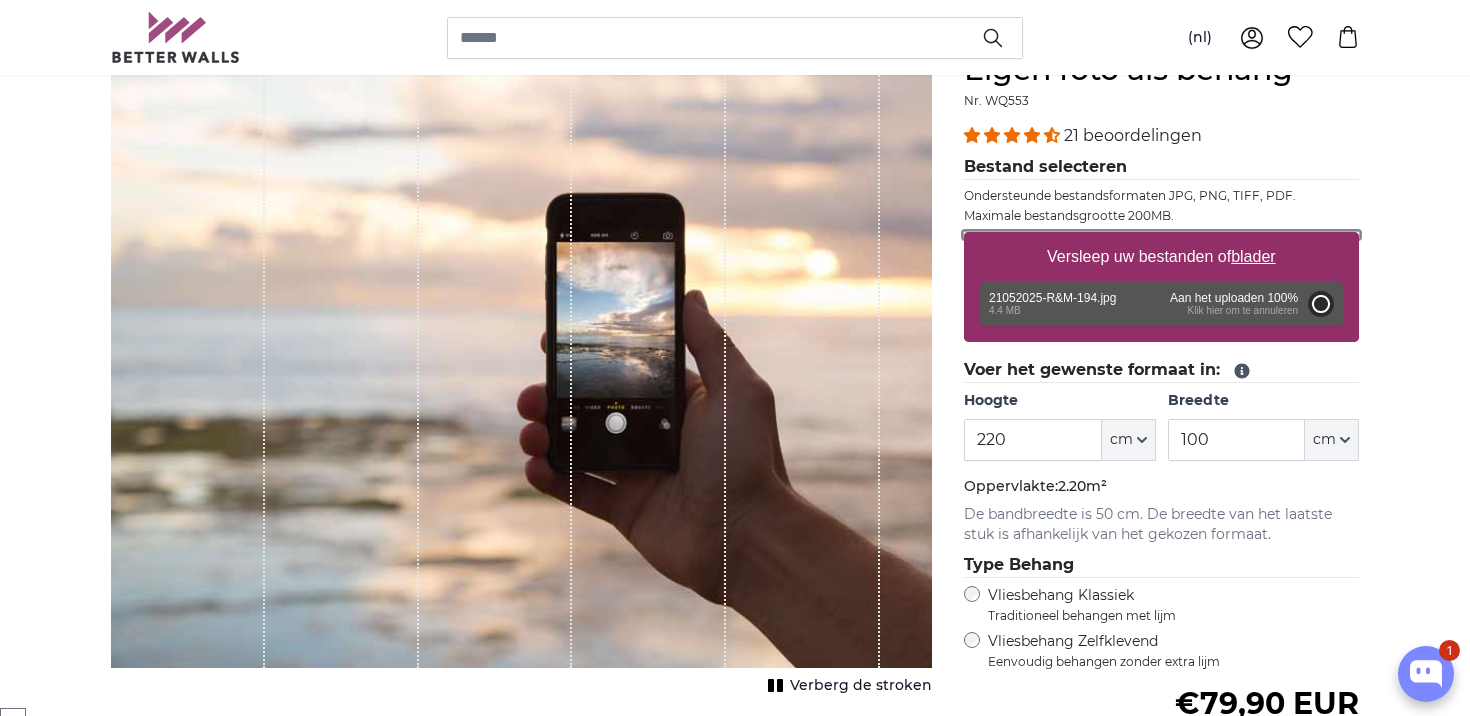 type on "200" 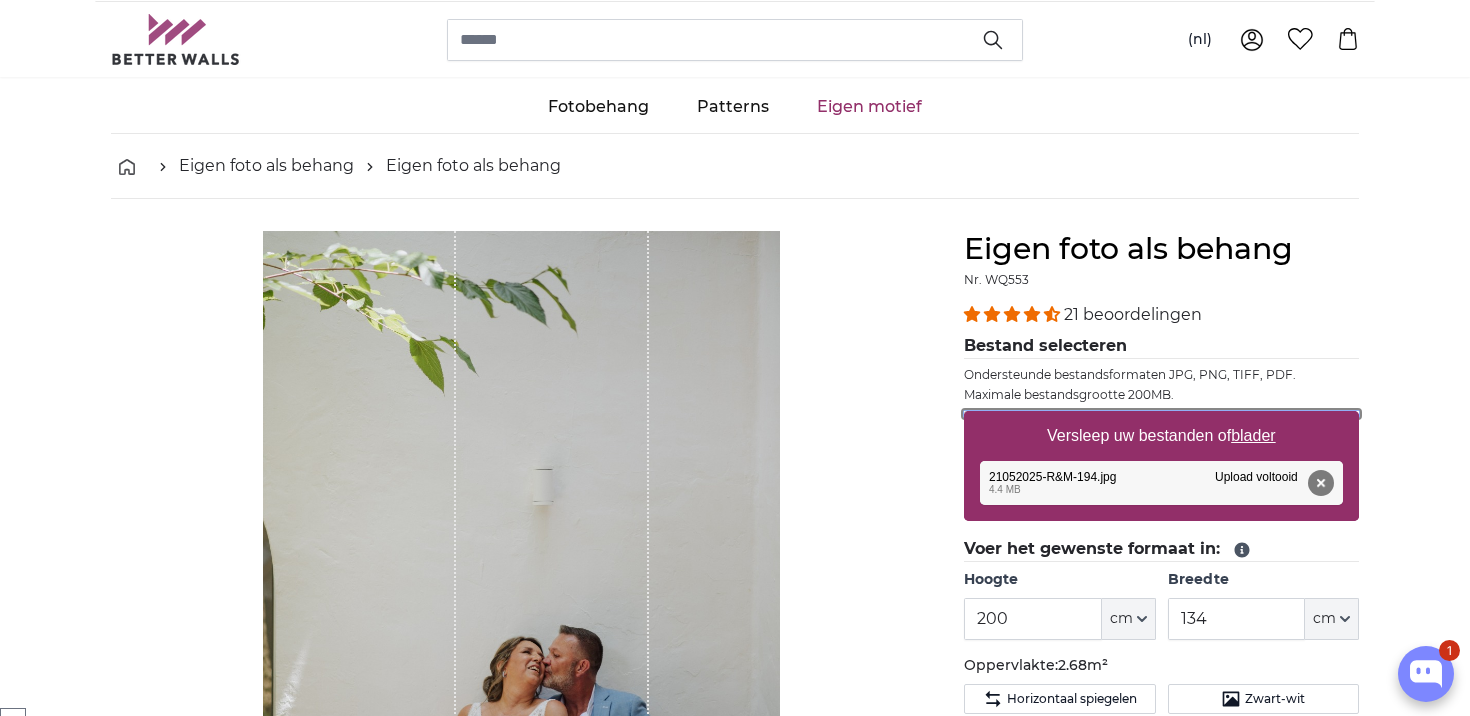 scroll, scrollTop: 0, scrollLeft: 0, axis: both 